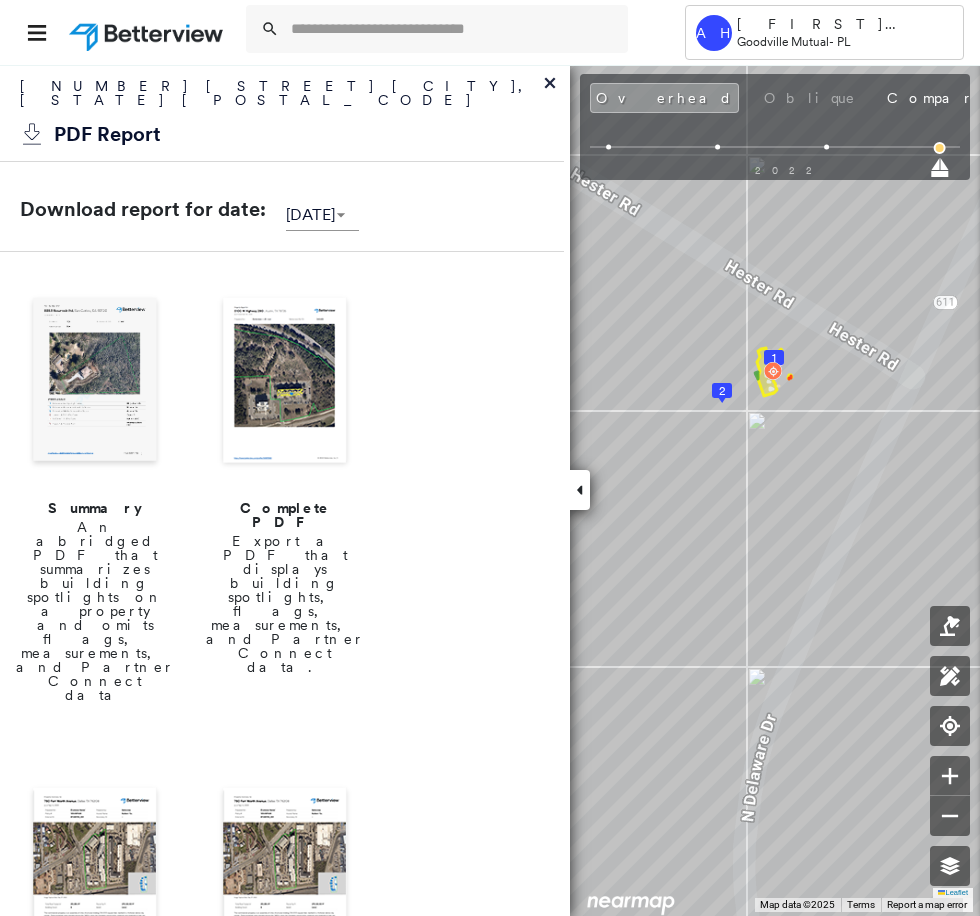 click at bounding box center [453, 29] 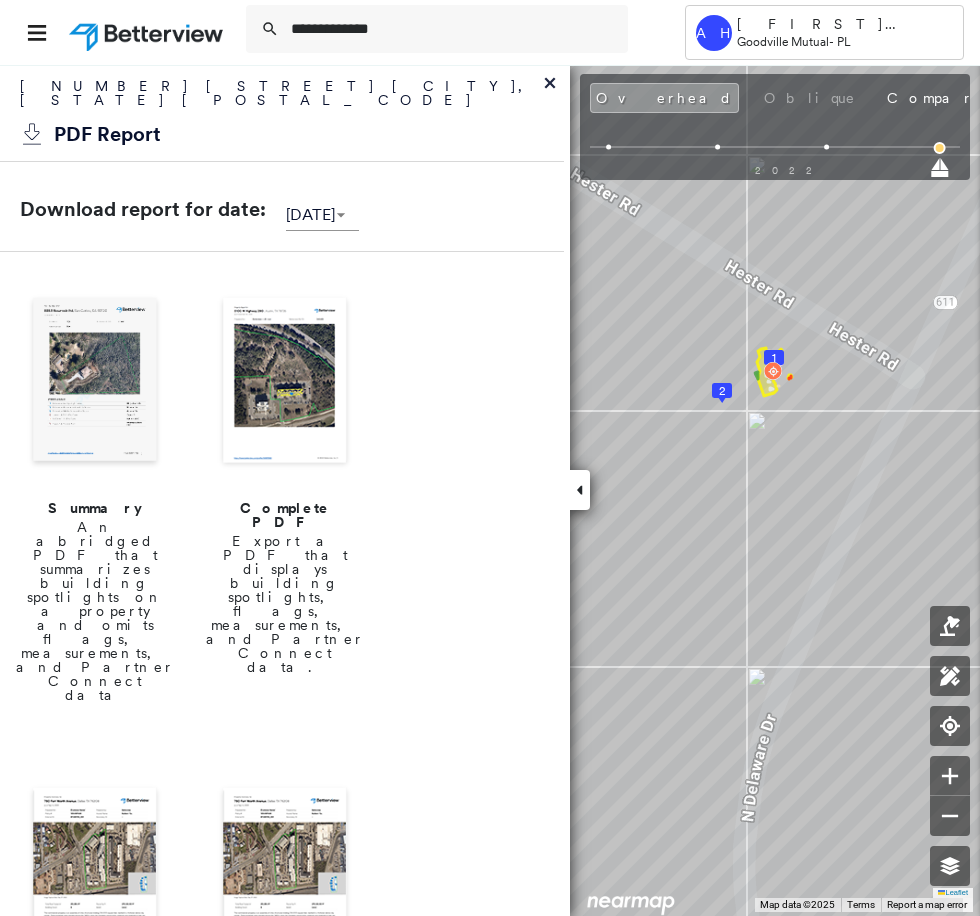 scroll, scrollTop: 0, scrollLeft: 0, axis: both 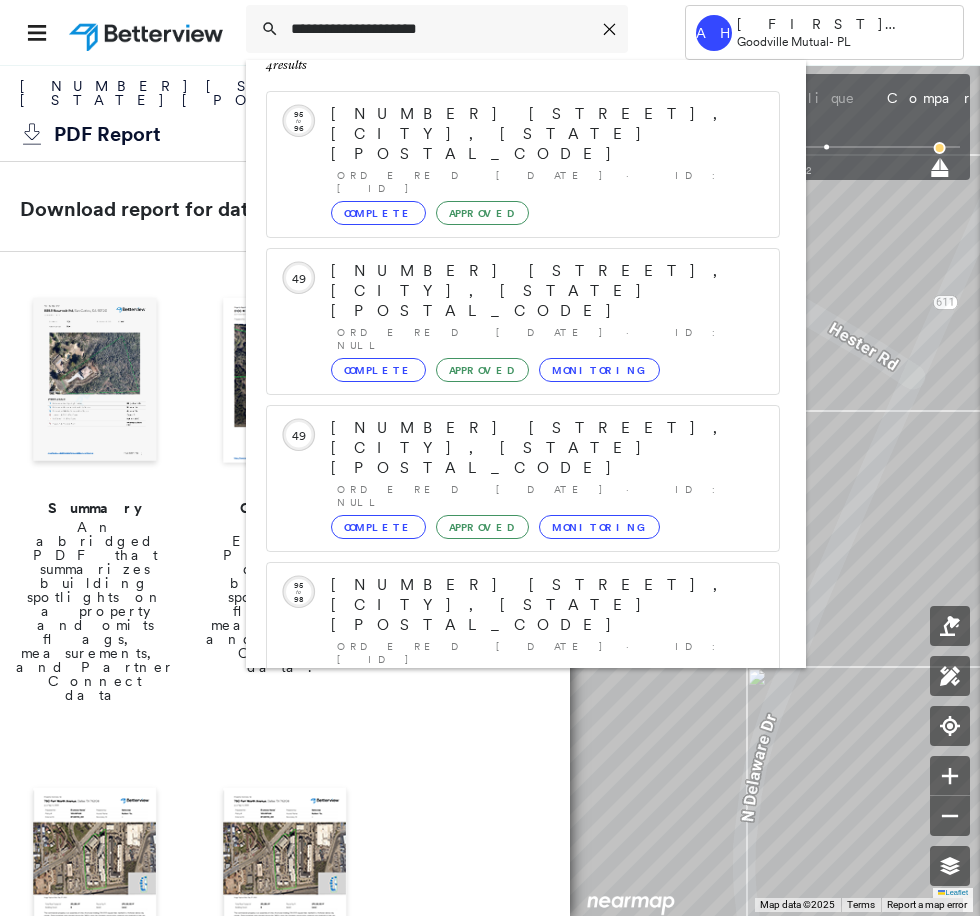 type on "**********" 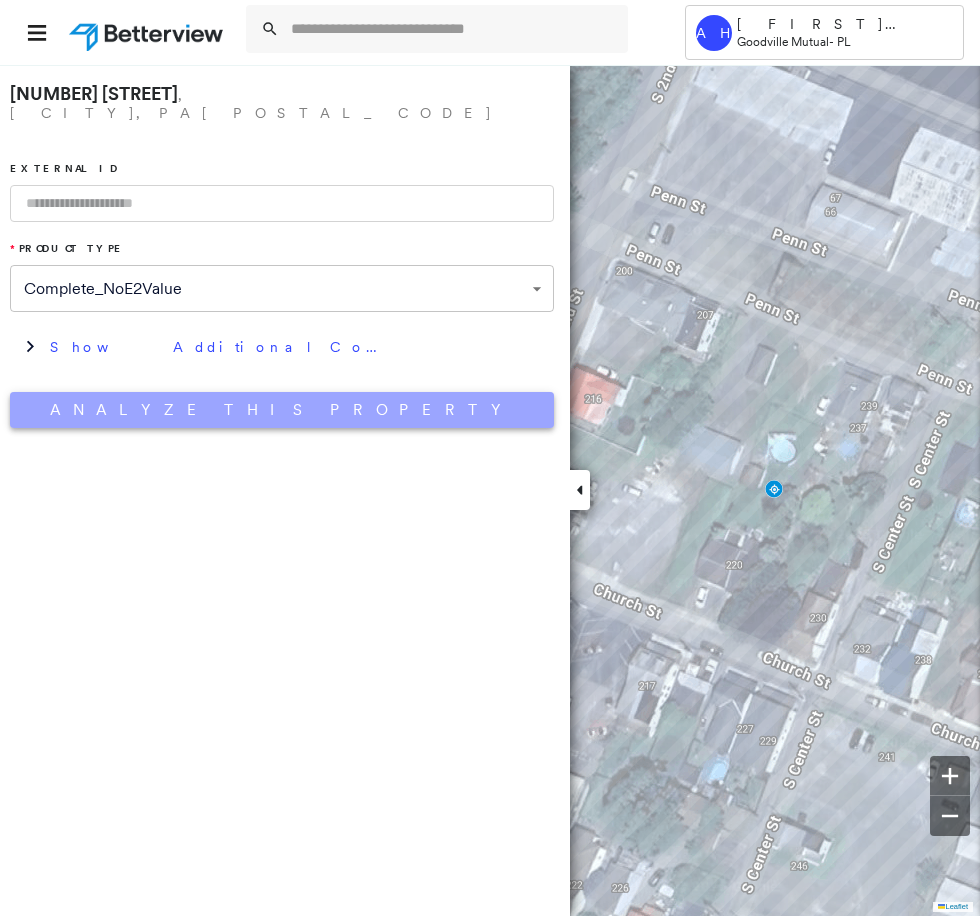 click on "Analyze This Property" at bounding box center [282, 410] 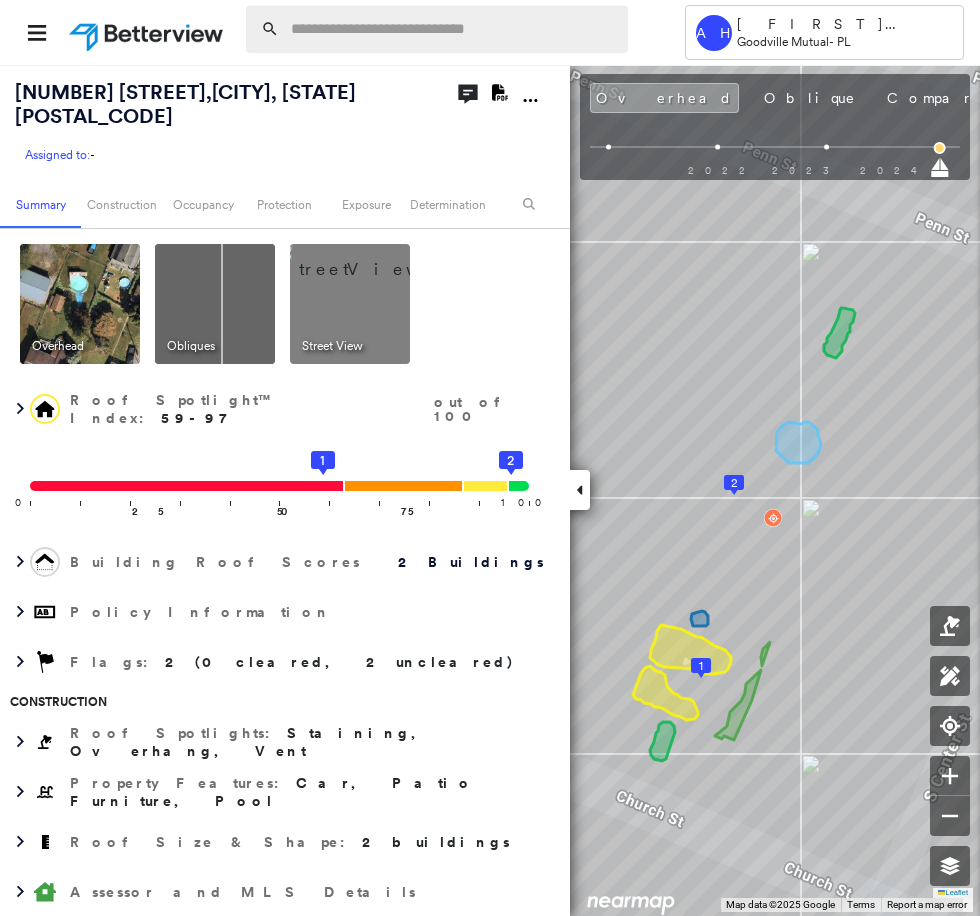 click at bounding box center (453, 29) 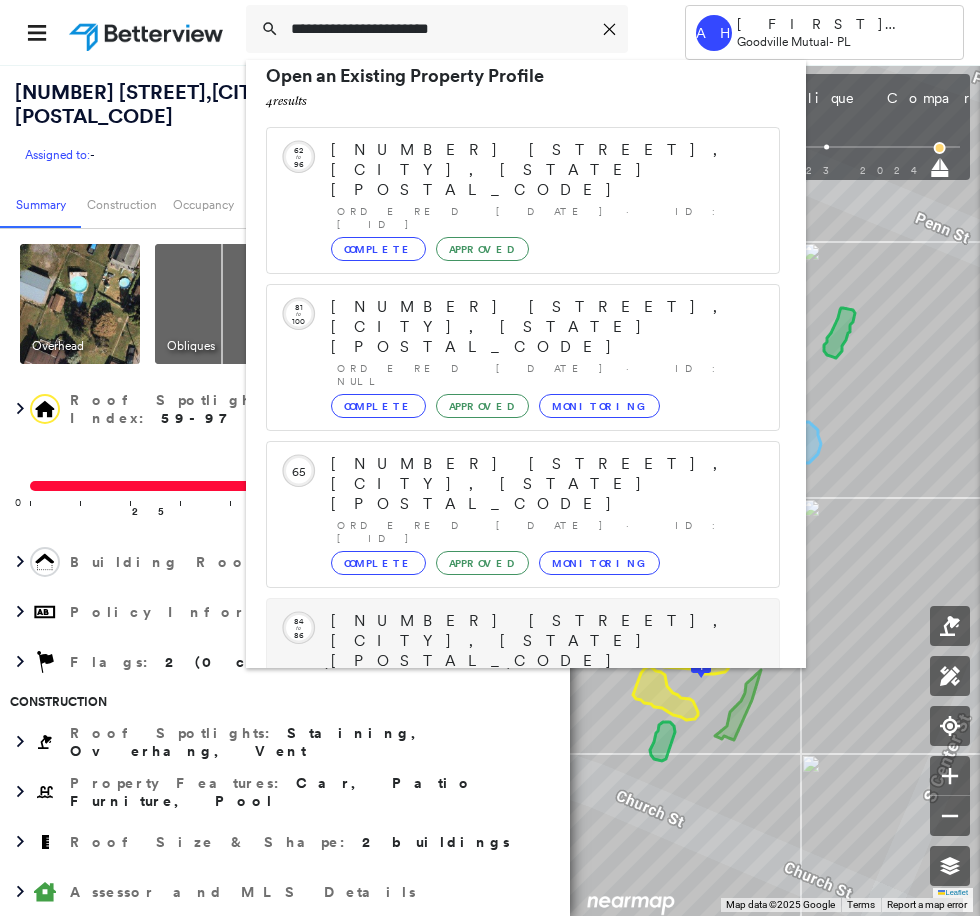 scroll, scrollTop: 57, scrollLeft: 0, axis: vertical 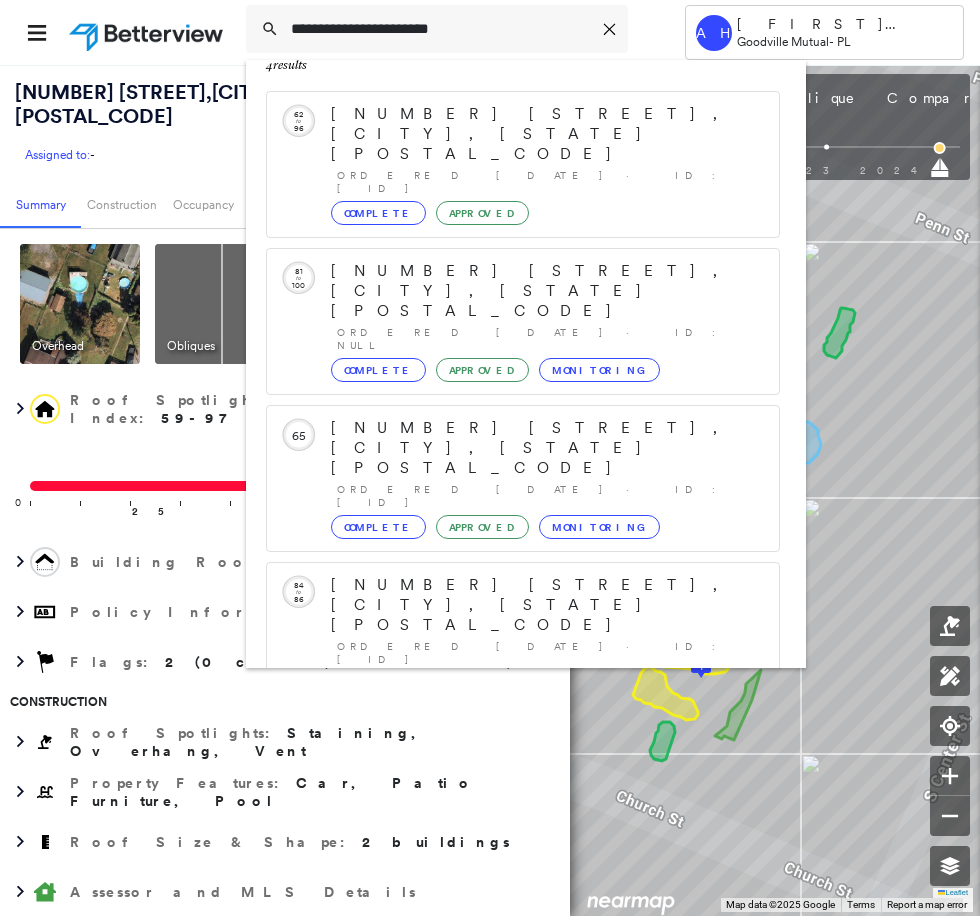 type on "**********" 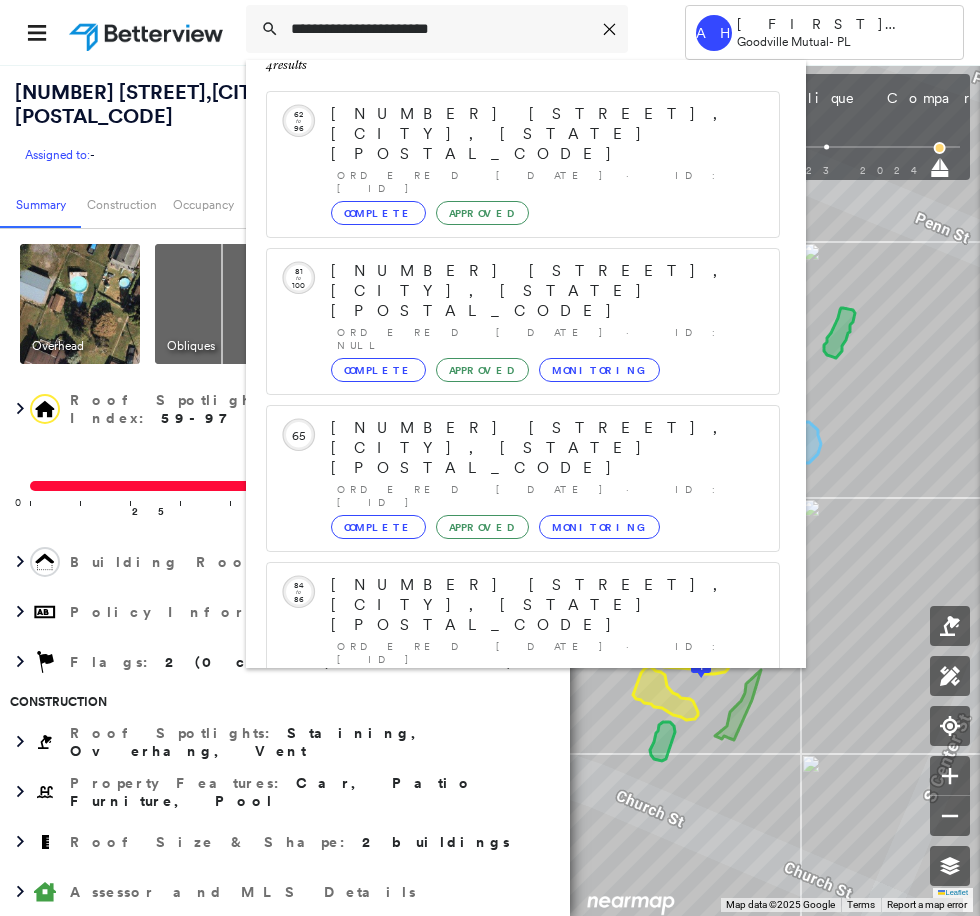 click on "[NUMBER] [STREET], [CITY], [STATE], [COUNTRY] Group Created with Sketch." at bounding box center [523, 845] 